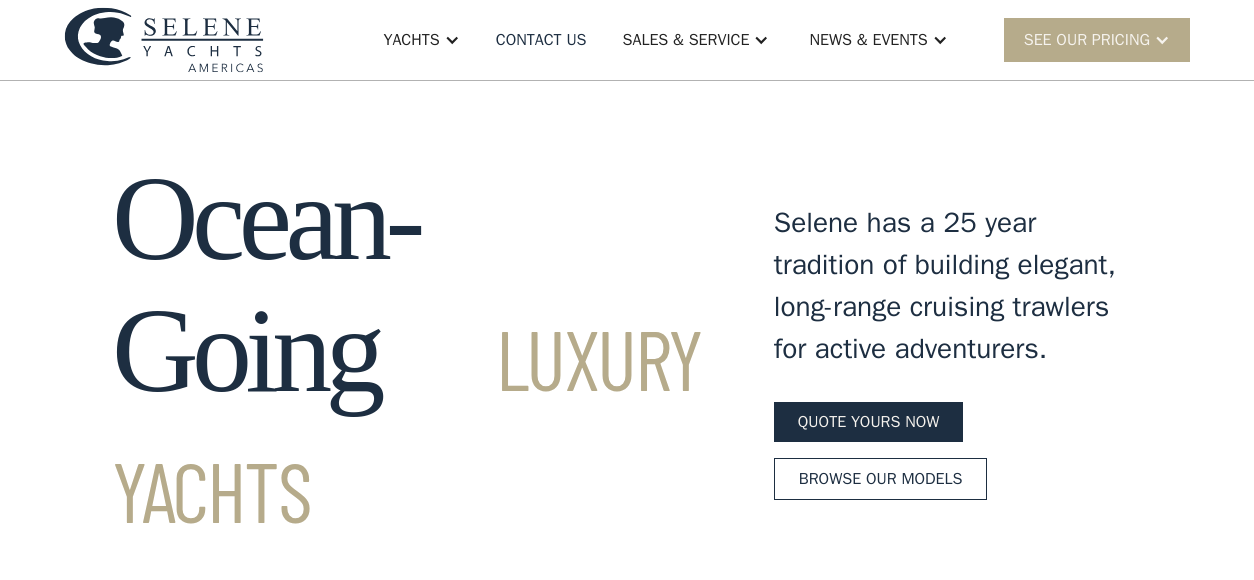 scroll, scrollTop: 0, scrollLeft: 0, axis: both 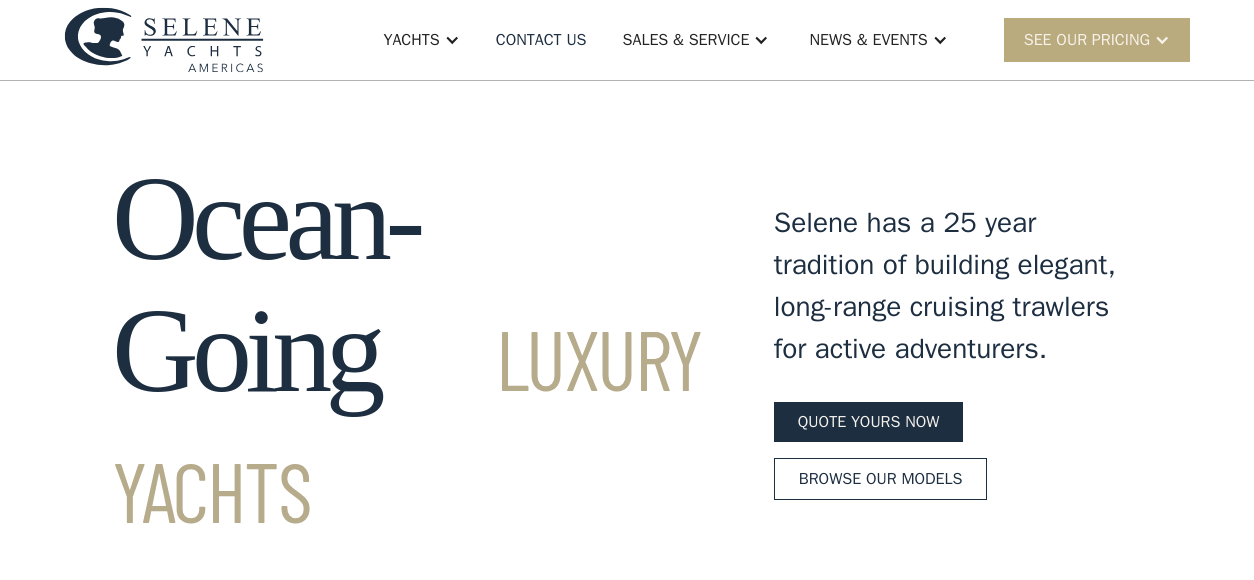 click on "SEE Our Pricing" at bounding box center [1087, 40] 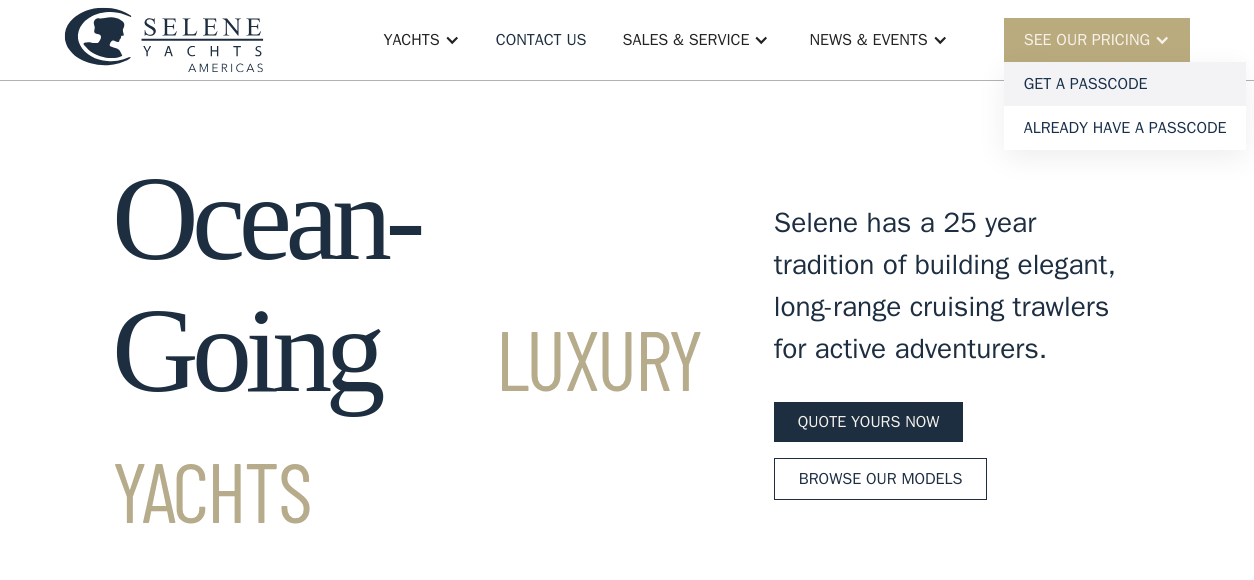 click on "Get a PASSCODE" at bounding box center [1125, 84] 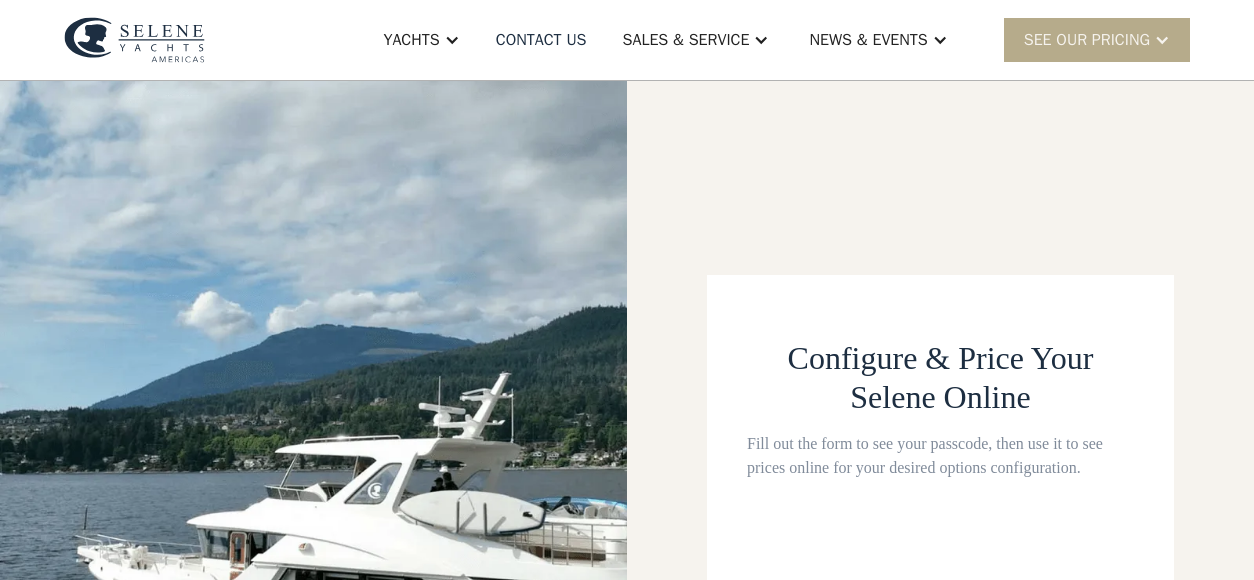 scroll, scrollTop: 0, scrollLeft: 0, axis: both 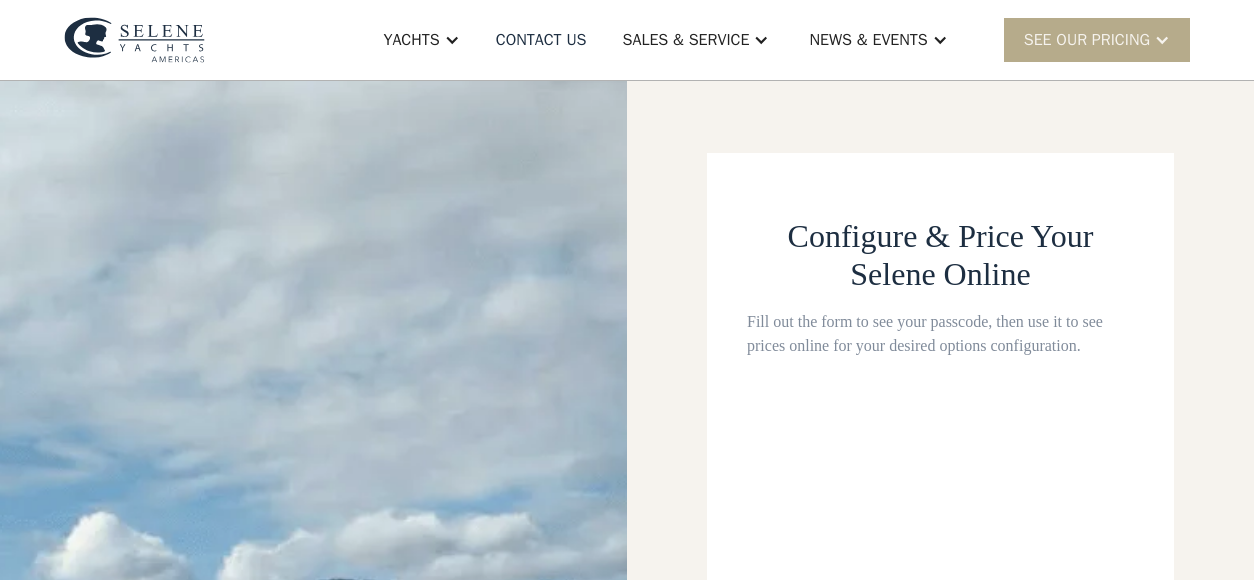 select on "**********" 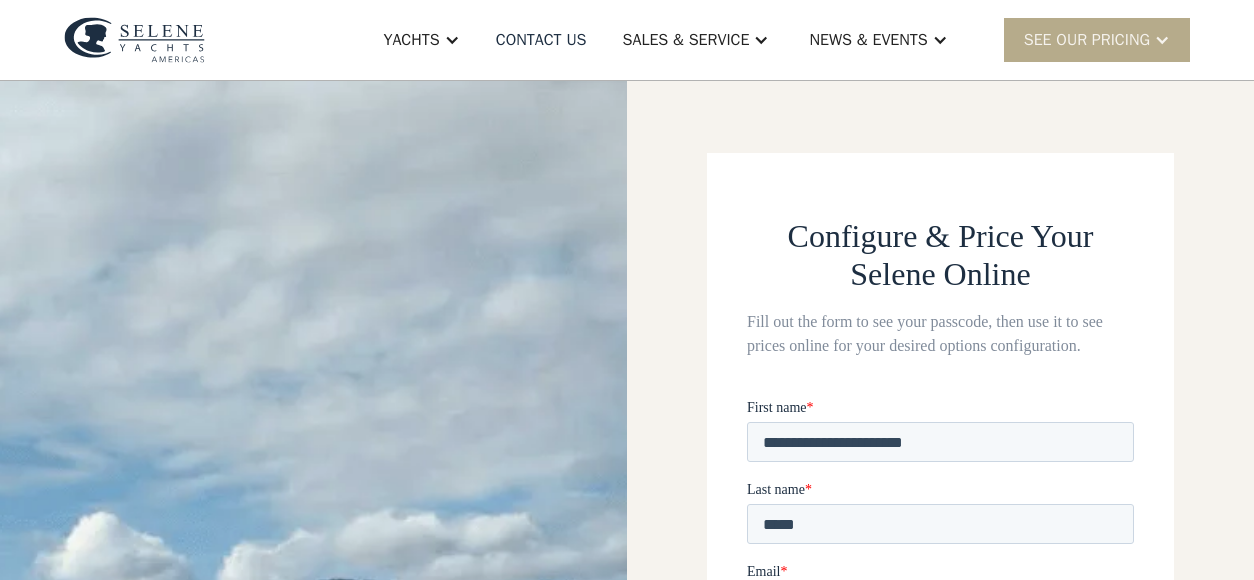 scroll, scrollTop: 0, scrollLeft: 0, axis: both 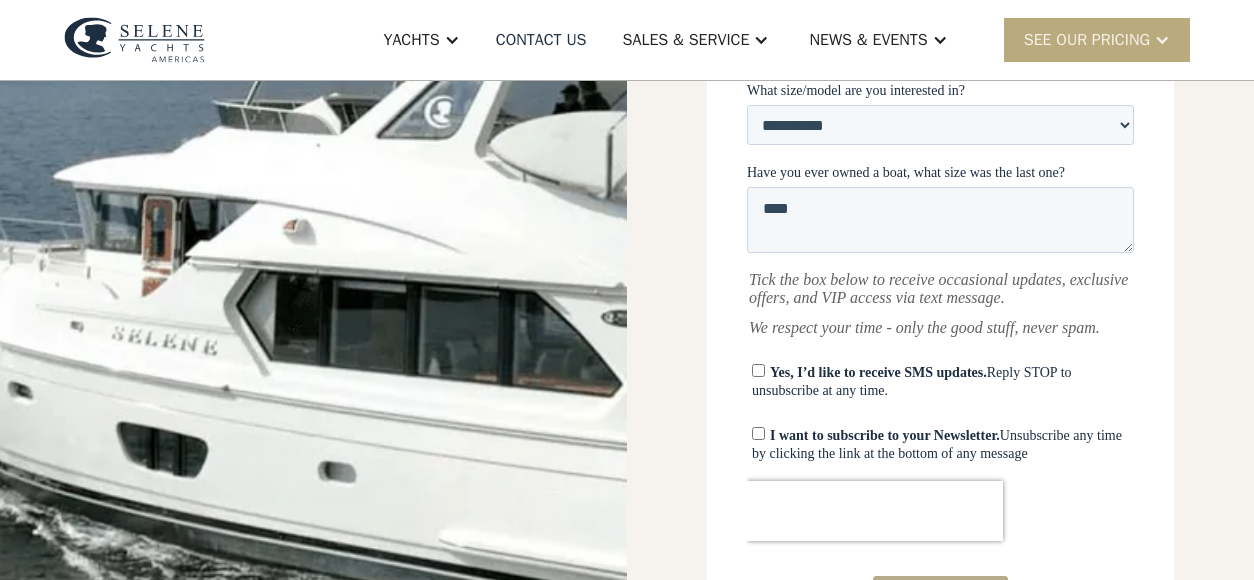 click on "SEE Our Pricing" at bounding box center [1087, 40] 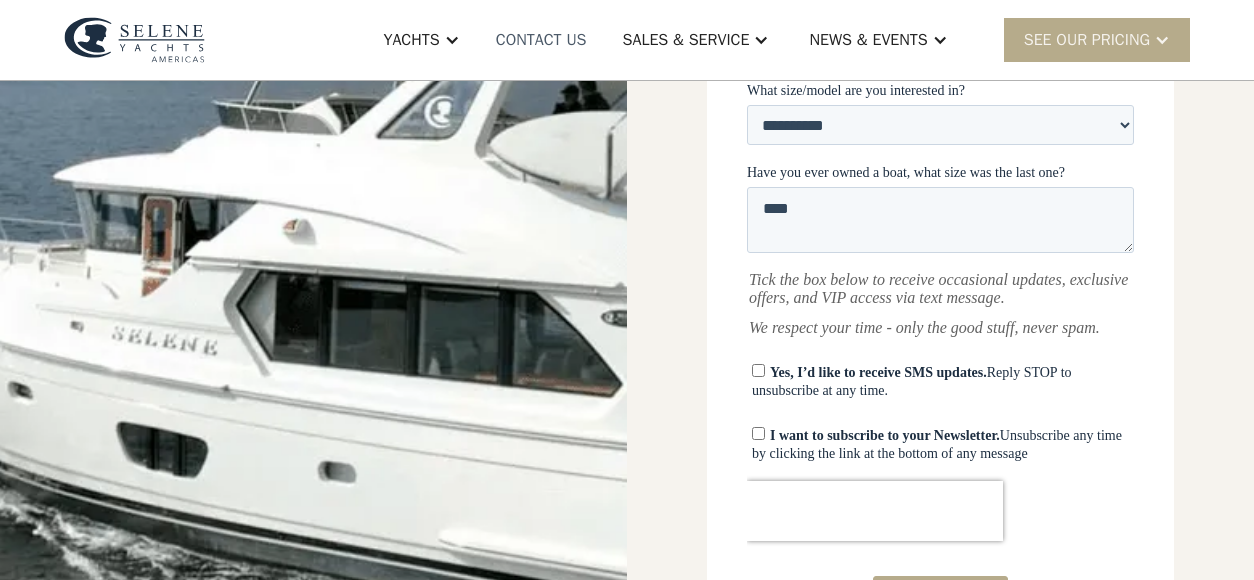 click on "Contact US" at bounding box center (541, 40) 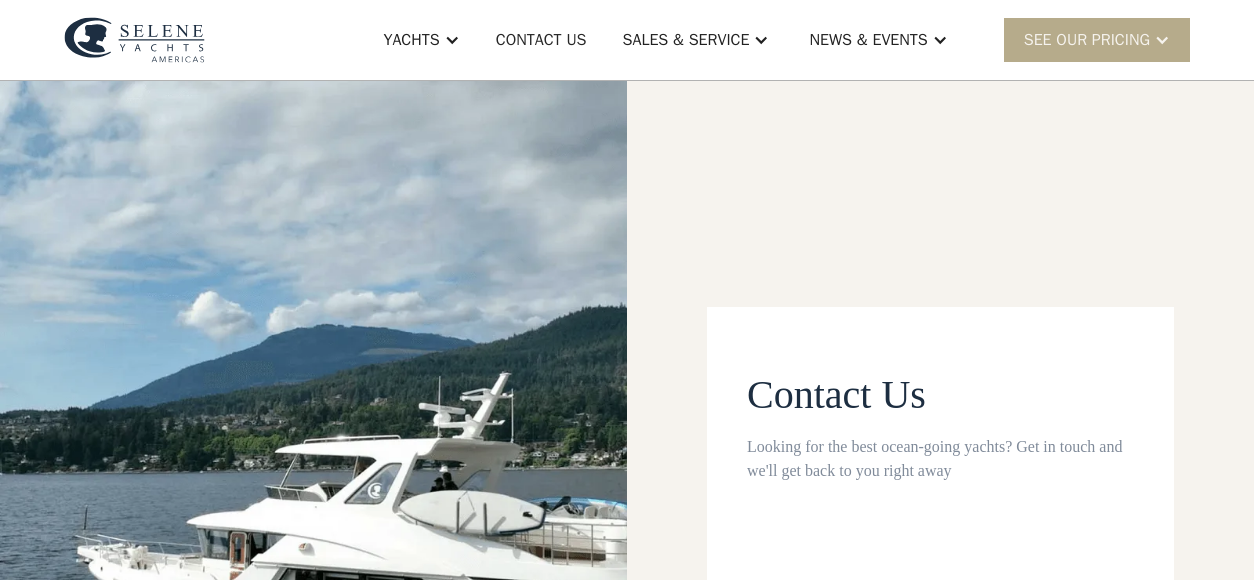 scroll, scrollTop: 0, scrollLeft: 0, axis: both 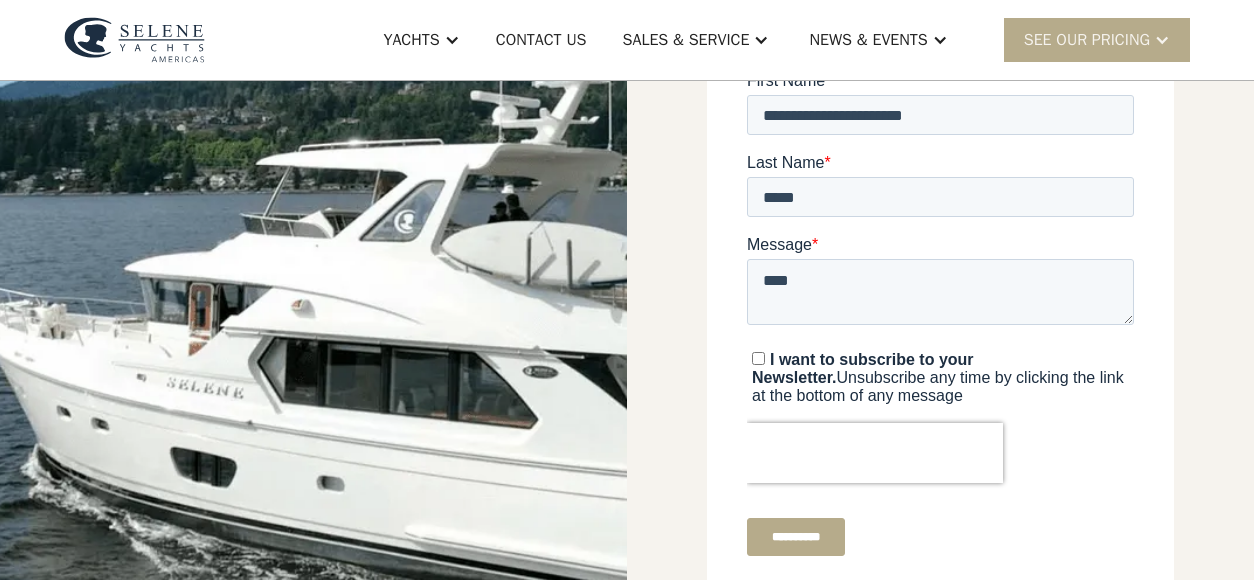 click at bounding box center [134, 40] 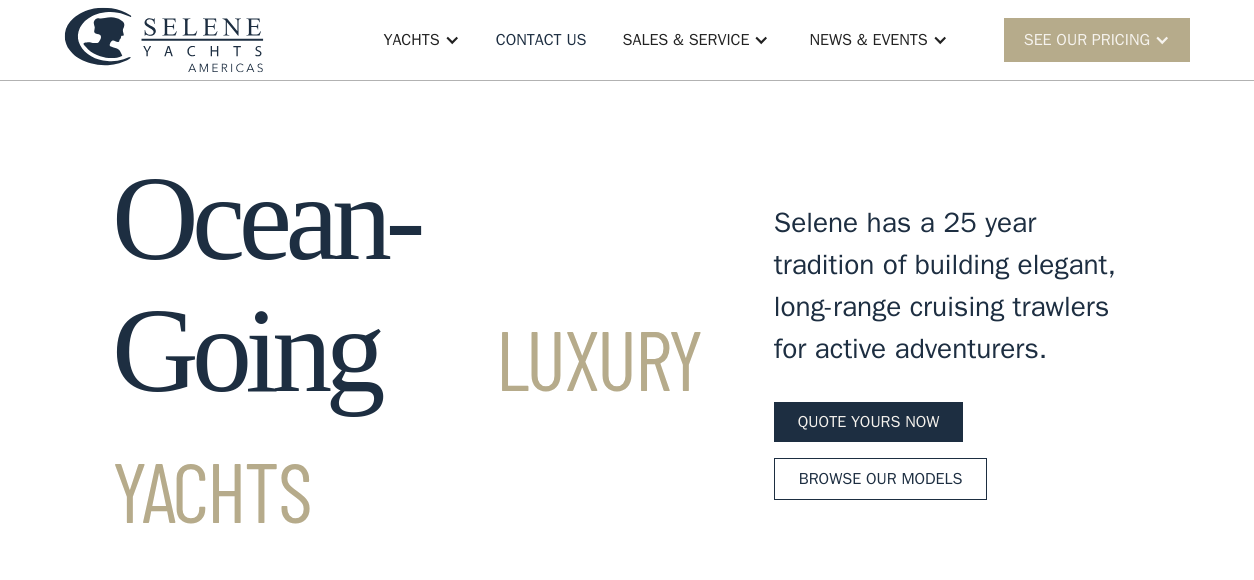 scroll, scrollTop: 0, scrollLeft: 0, axis: both 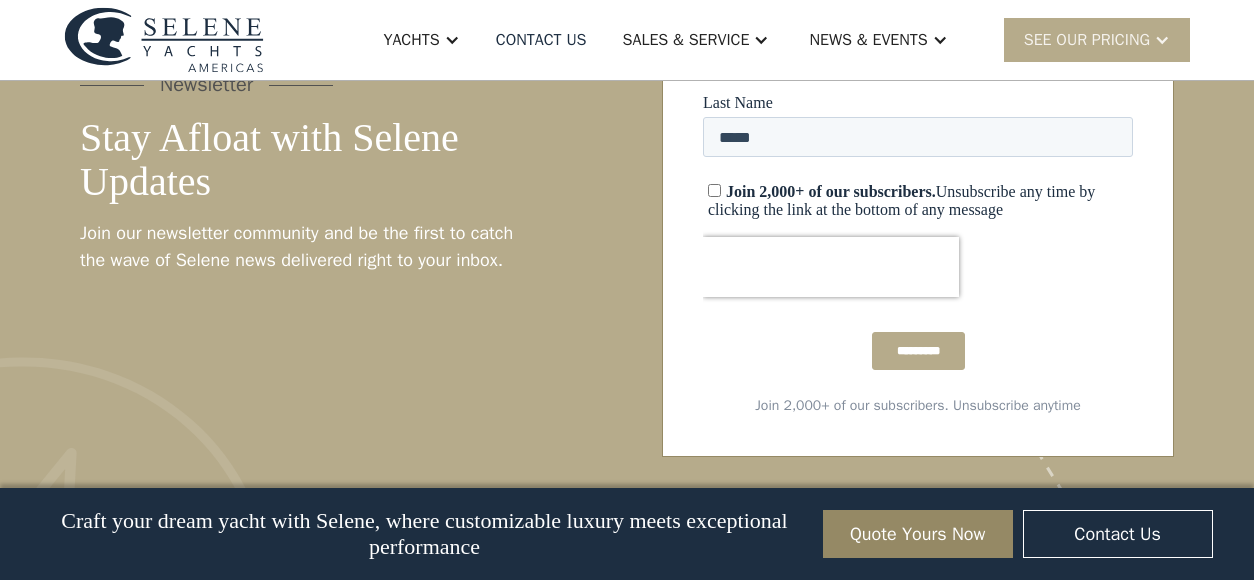 click on "*********" at bounding box center [918, 351] 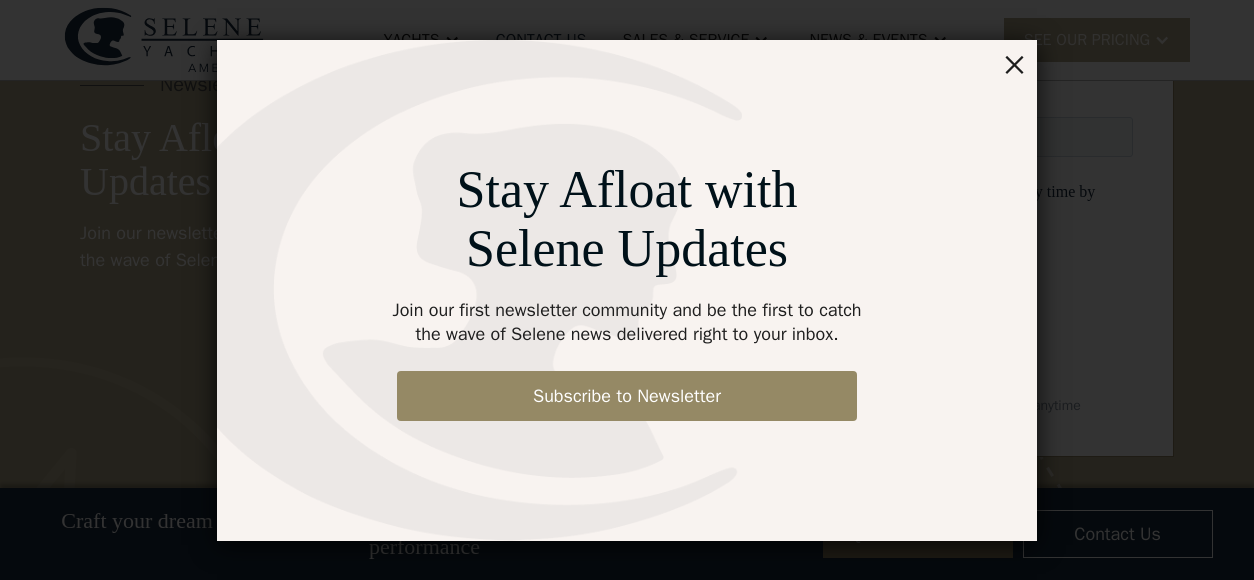 click on "Stay Afloat with Selene Updates
Join our first newsletter community and be the first to catch the wave of Selene news delivered right to your inbox.
Subscribe to Newsletter" at bounding box center (627, 290) 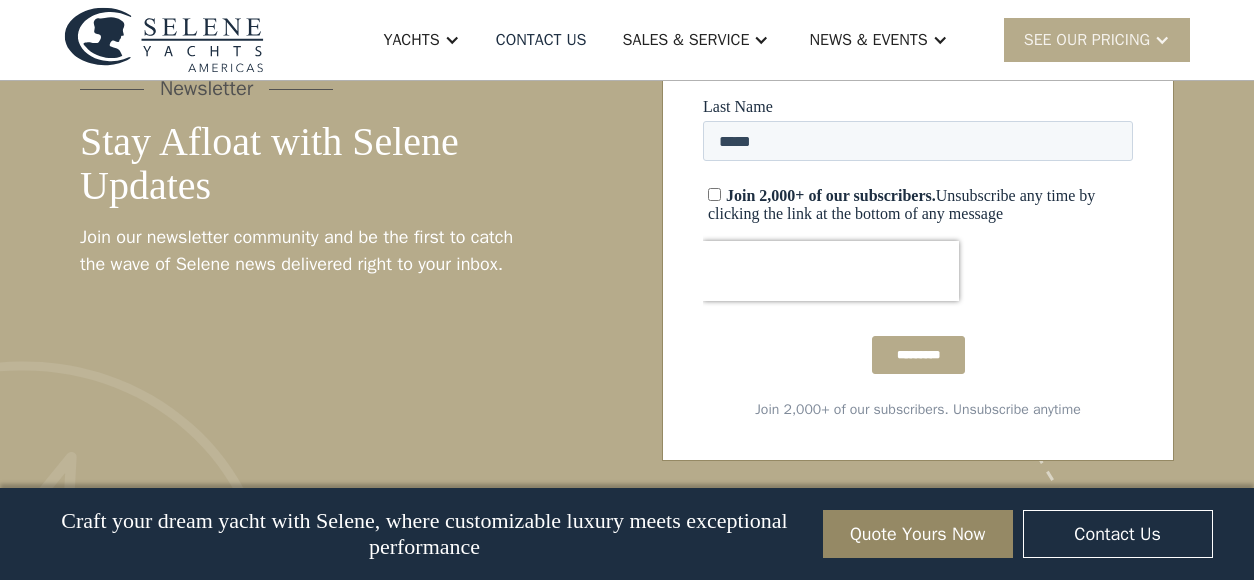 scroll, scrollTop: 10052, scrollLeft: 0, axis: vertical 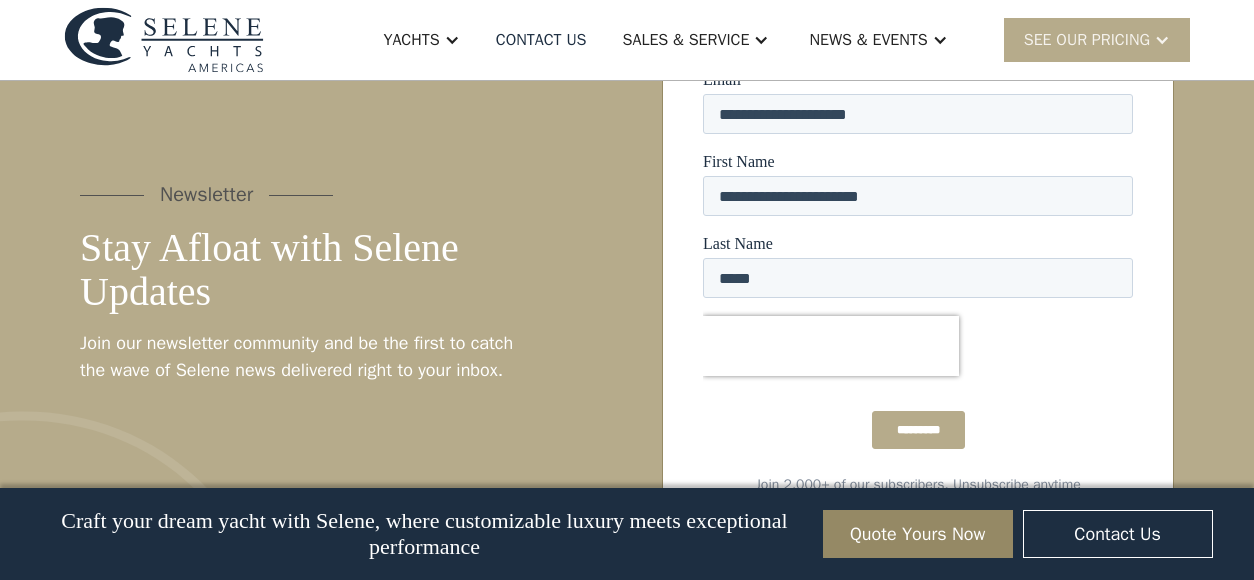 click on "First name Last name Email ********* Join 2,000+ of our subscribers. Unsubscribe anytime" at bounding box center (918, 282) 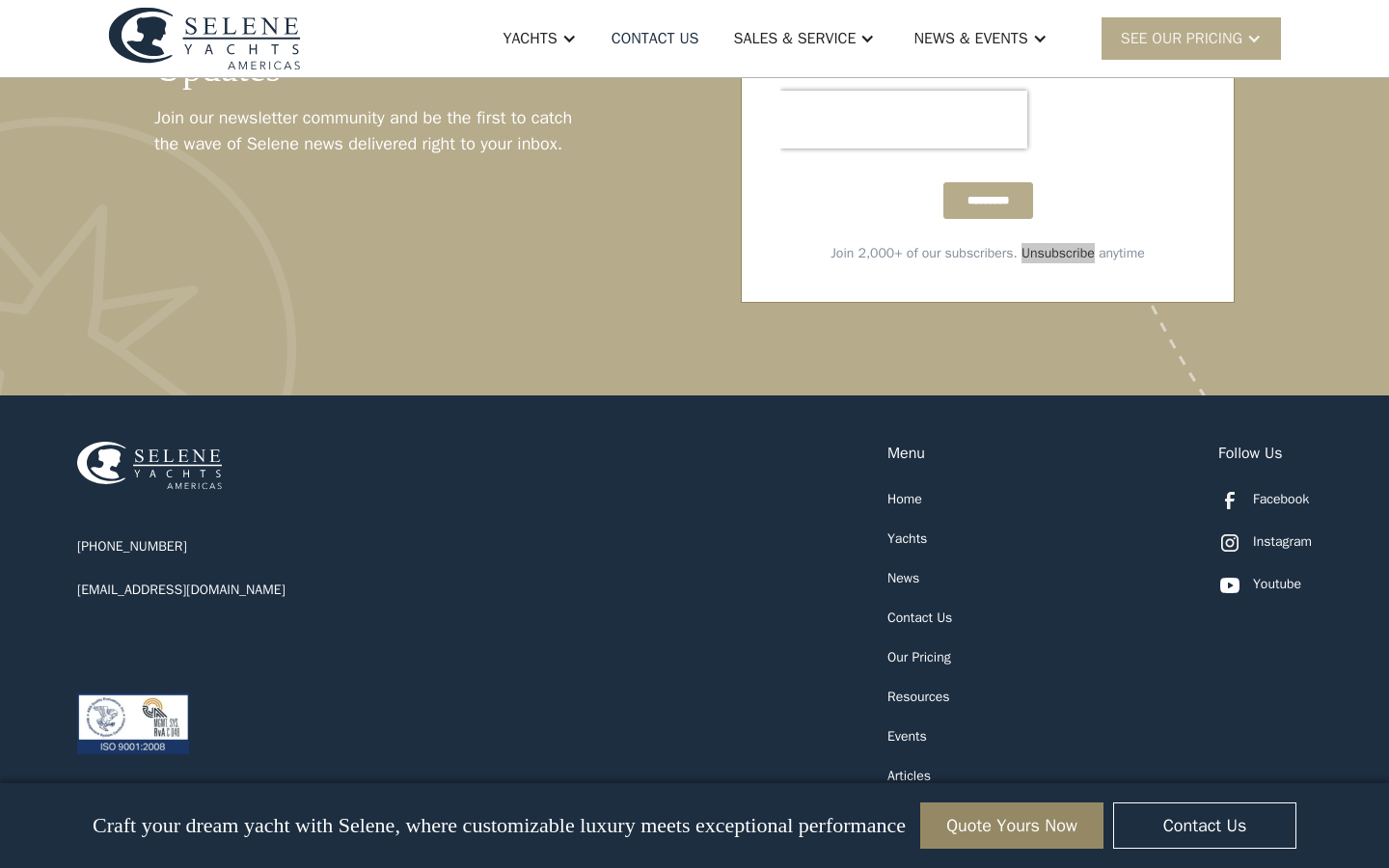 scroll, scrollTop: 10035, scrollLeft: 0, axis: vertical 